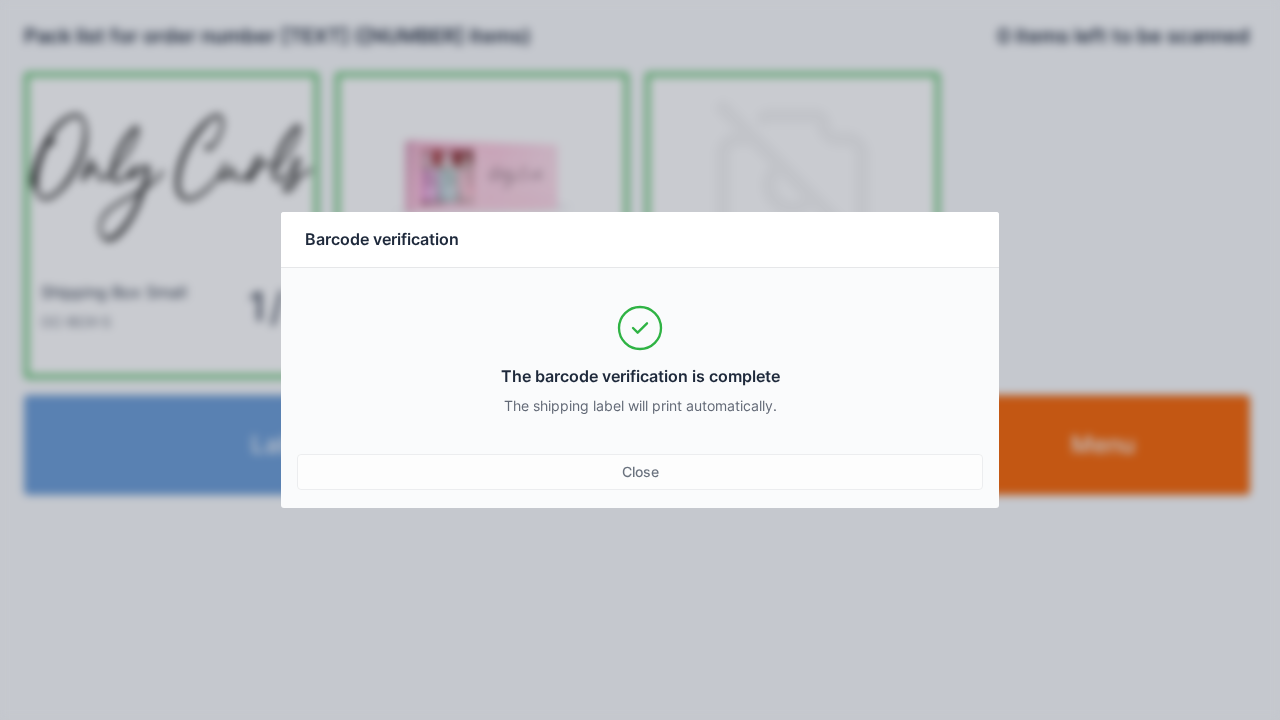 scroll, scrollTop: 0, scrollLeft: 0, axis: both 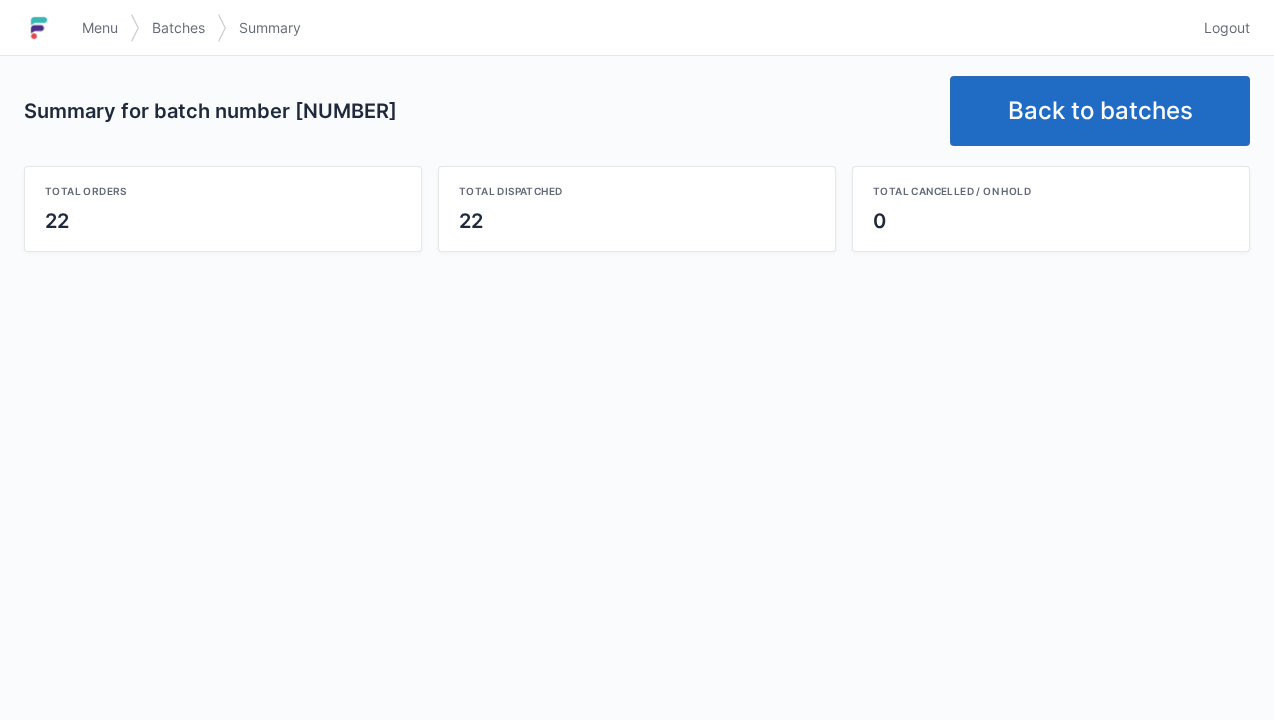 click on "Back to batches" at bounding box center (1100, 111) 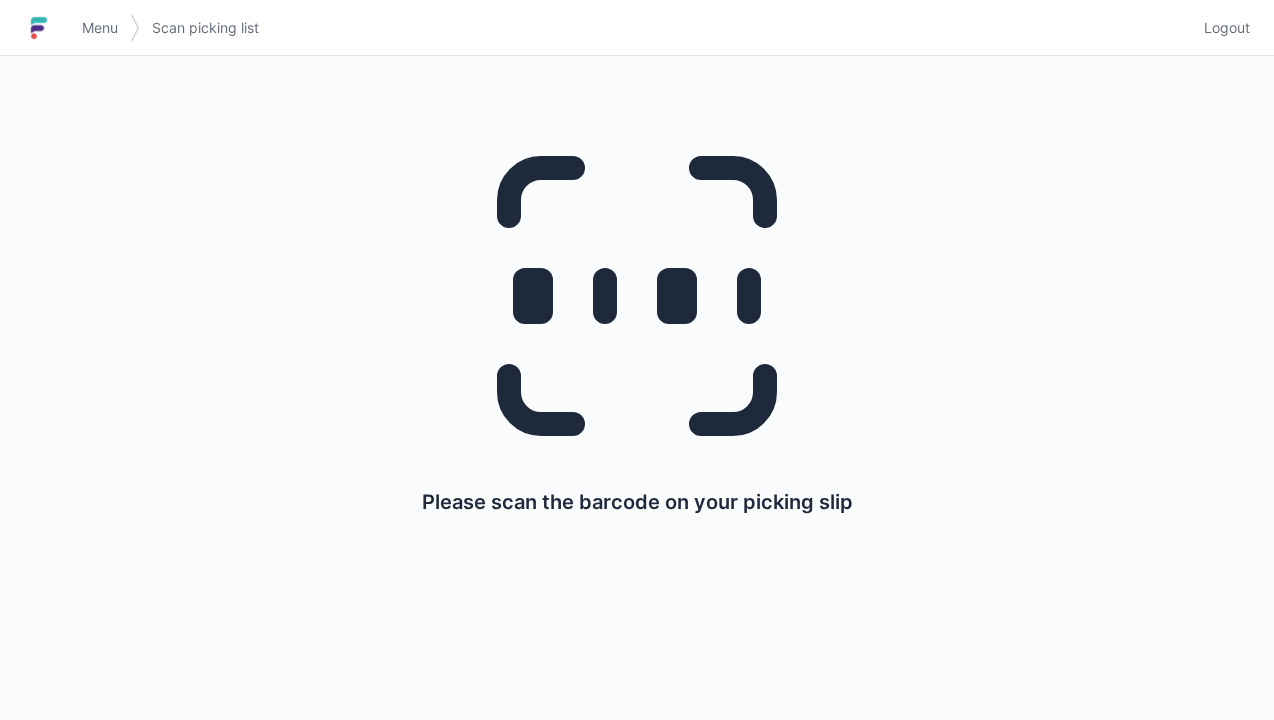 scroll, scrollTop: 0, scrollLeft: 0, axis: both 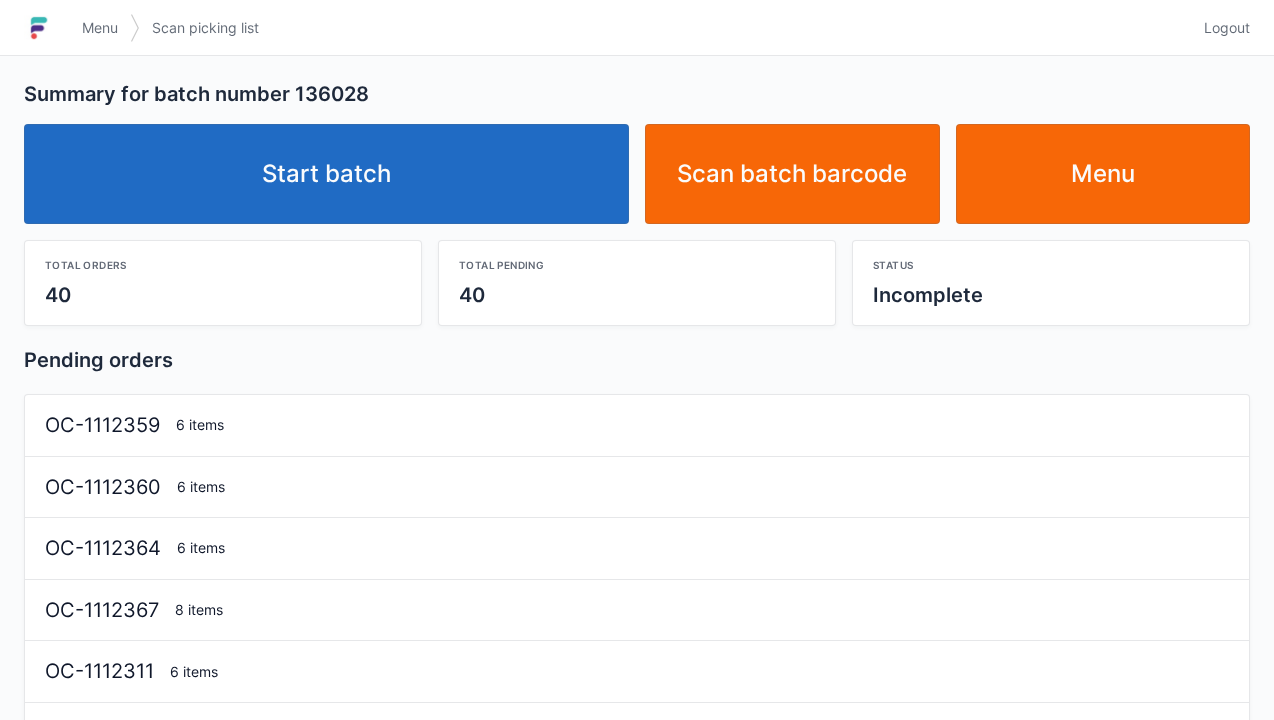 click on "Start batch" at bounding box center [326, 174] 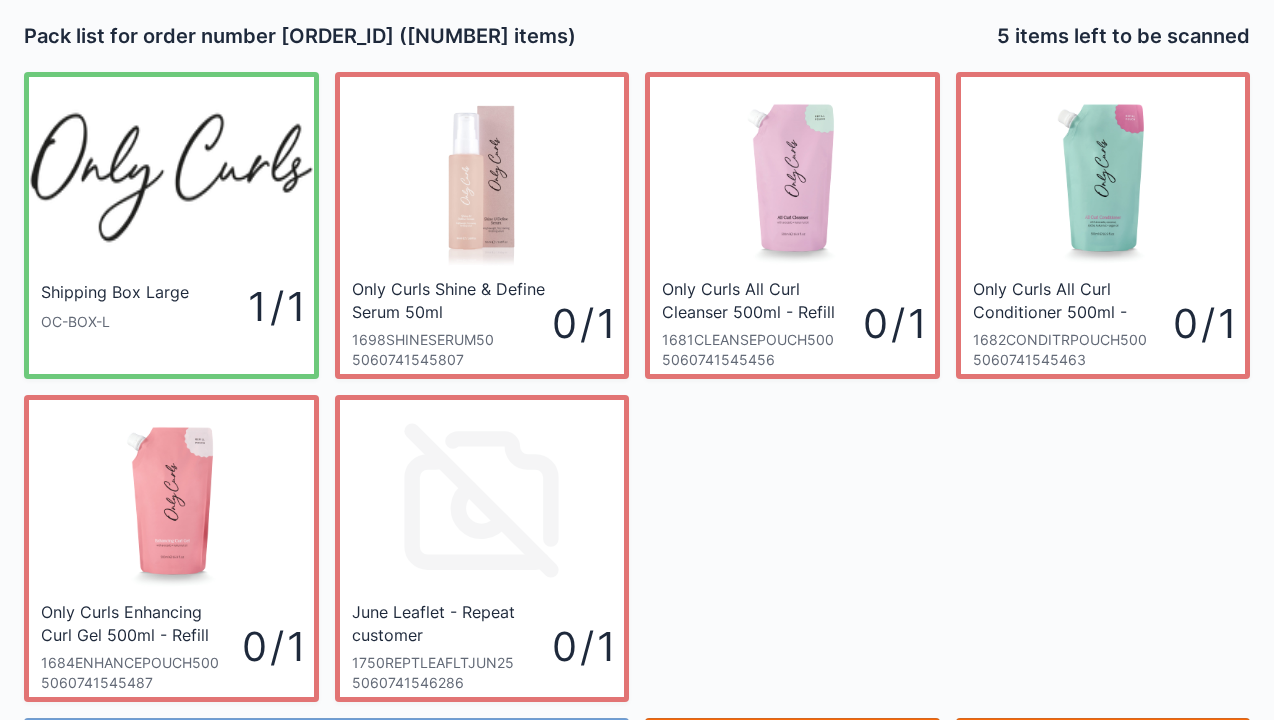 scroll, scrollTop: 116, scrollLeft: 0, axis: vertical 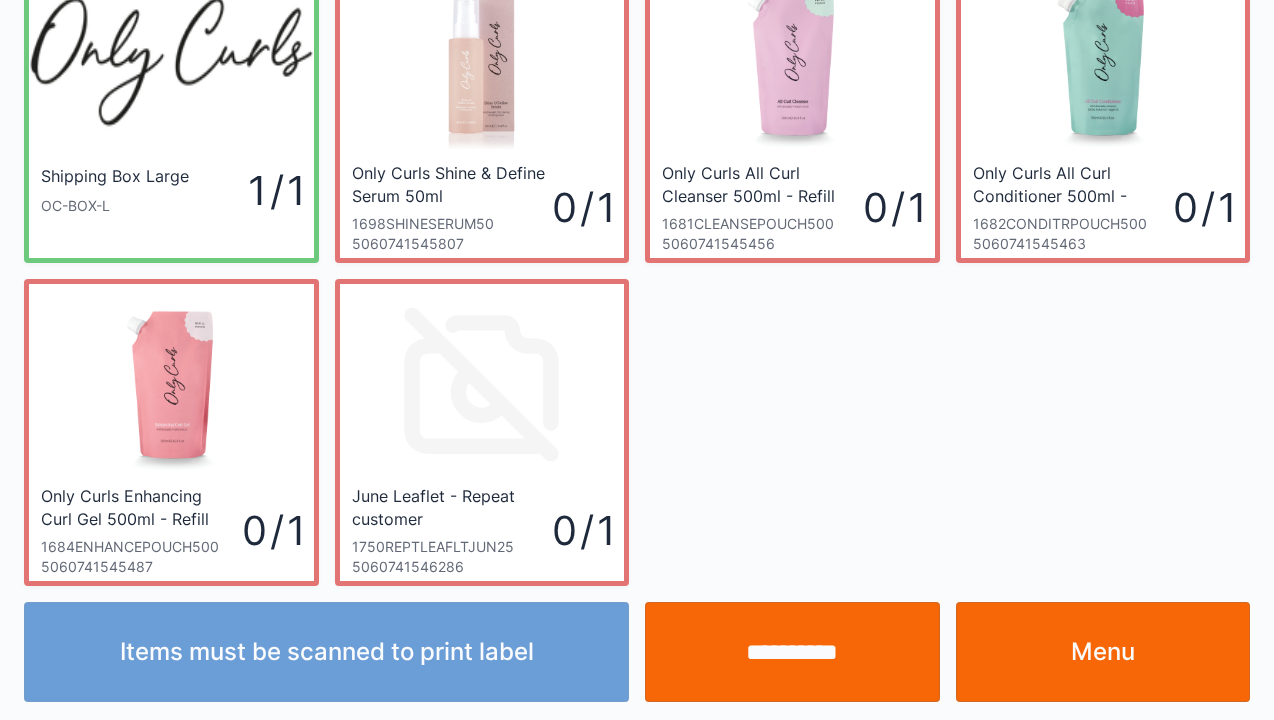 click on "Menu" at bounding box center [1103, 652] 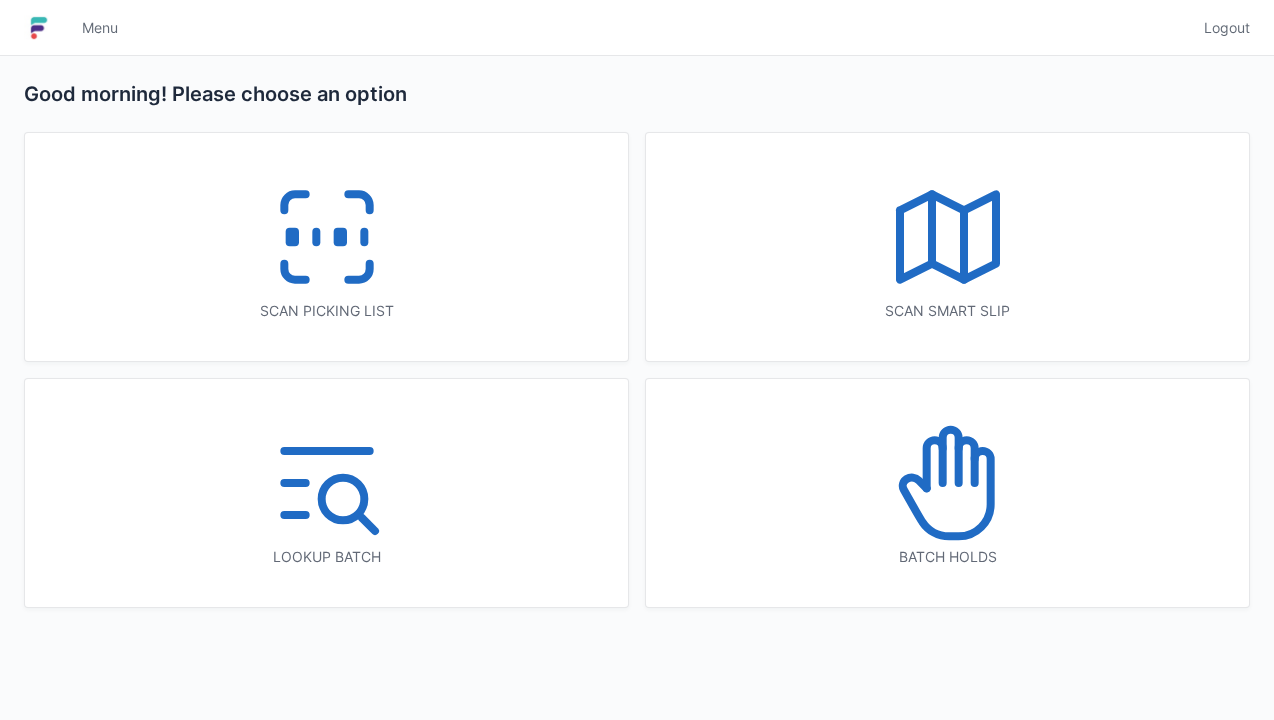 scroll, scrollTop: 0, scrollLeft: 0, axis: both 